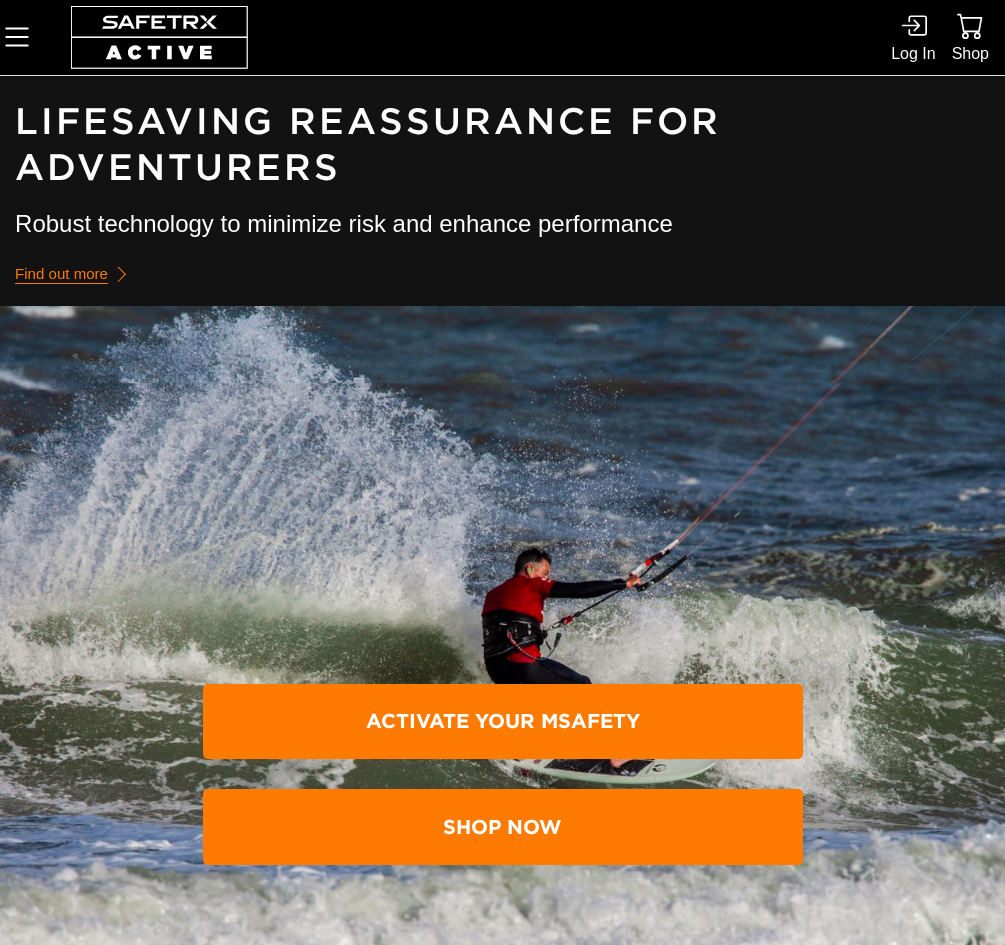 scroll, scrollTop: 0, scrollLeft: 0, axis: both 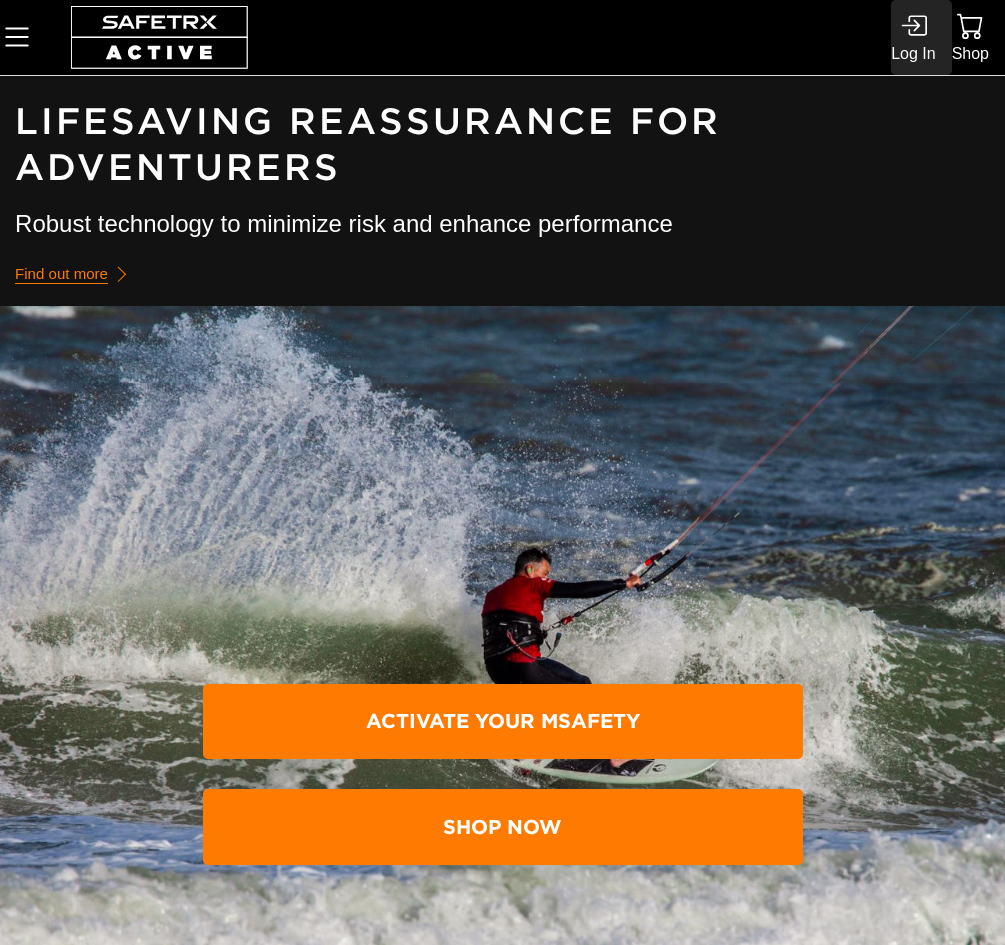 click on "Log In" at bounding box center (913, 53) 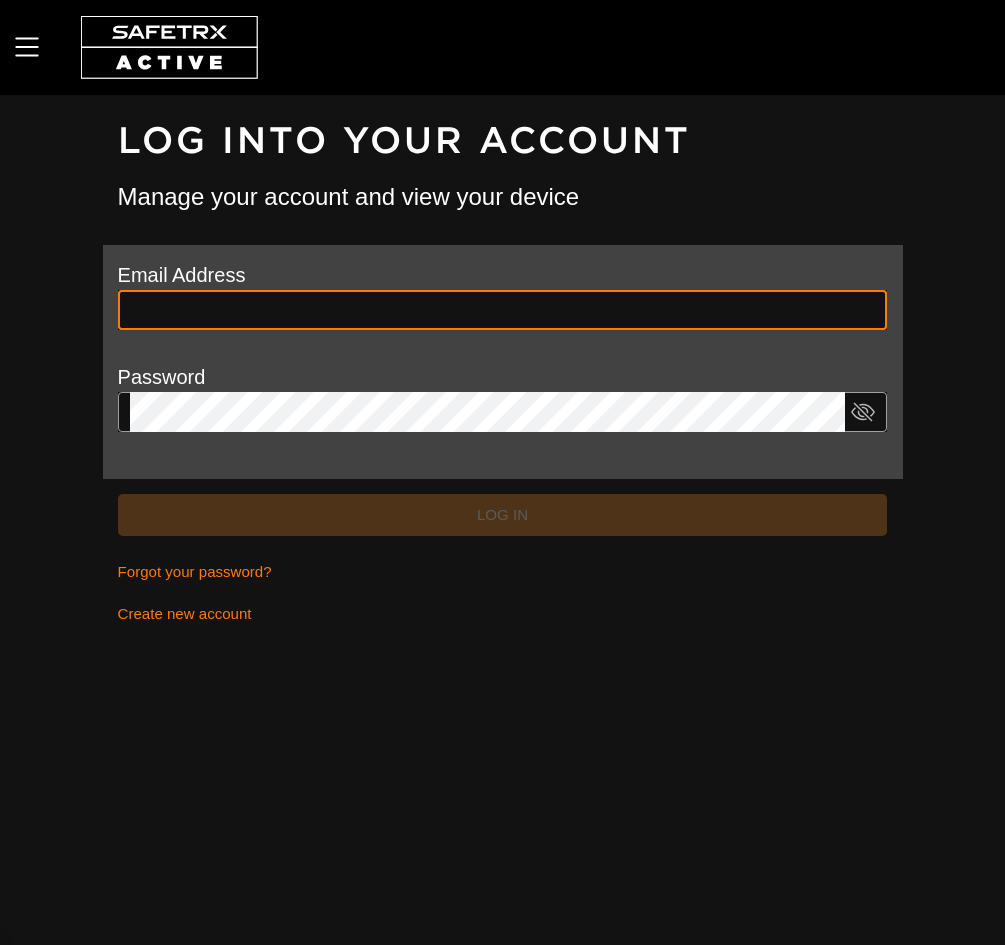 type on "**********" 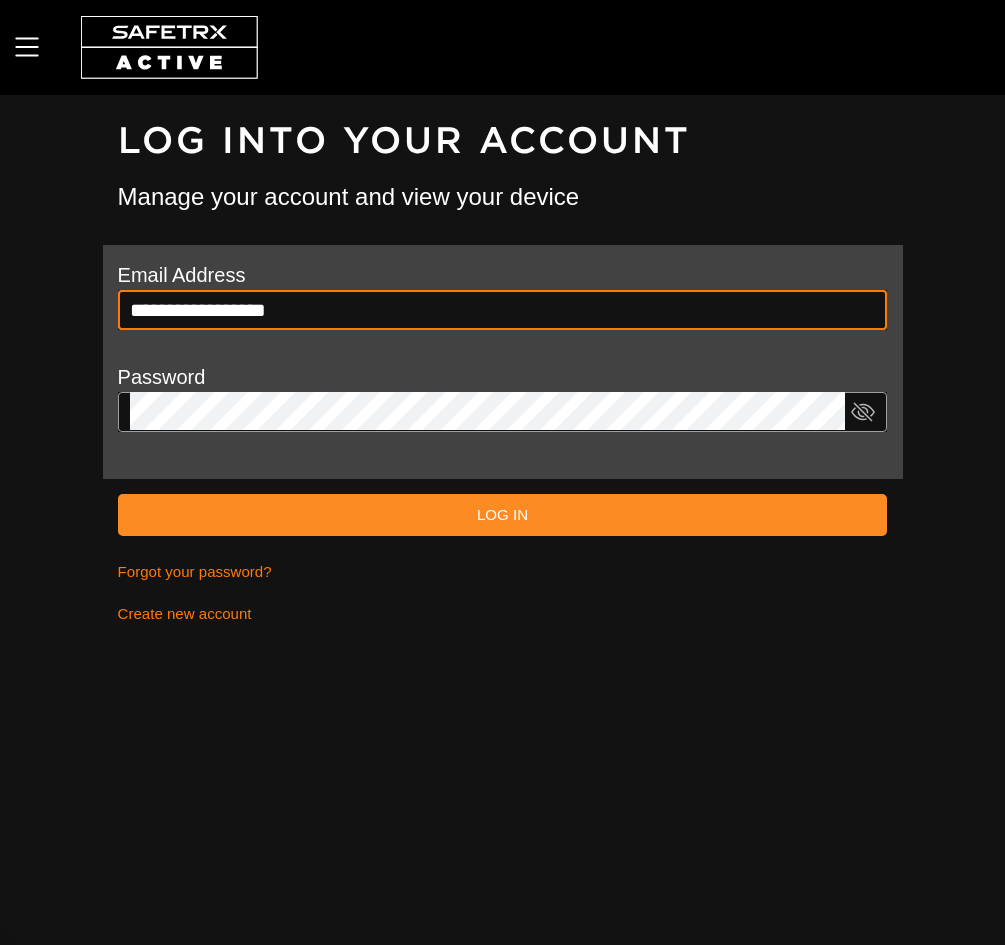 click on "Log In" at bounding box center (503, 515) 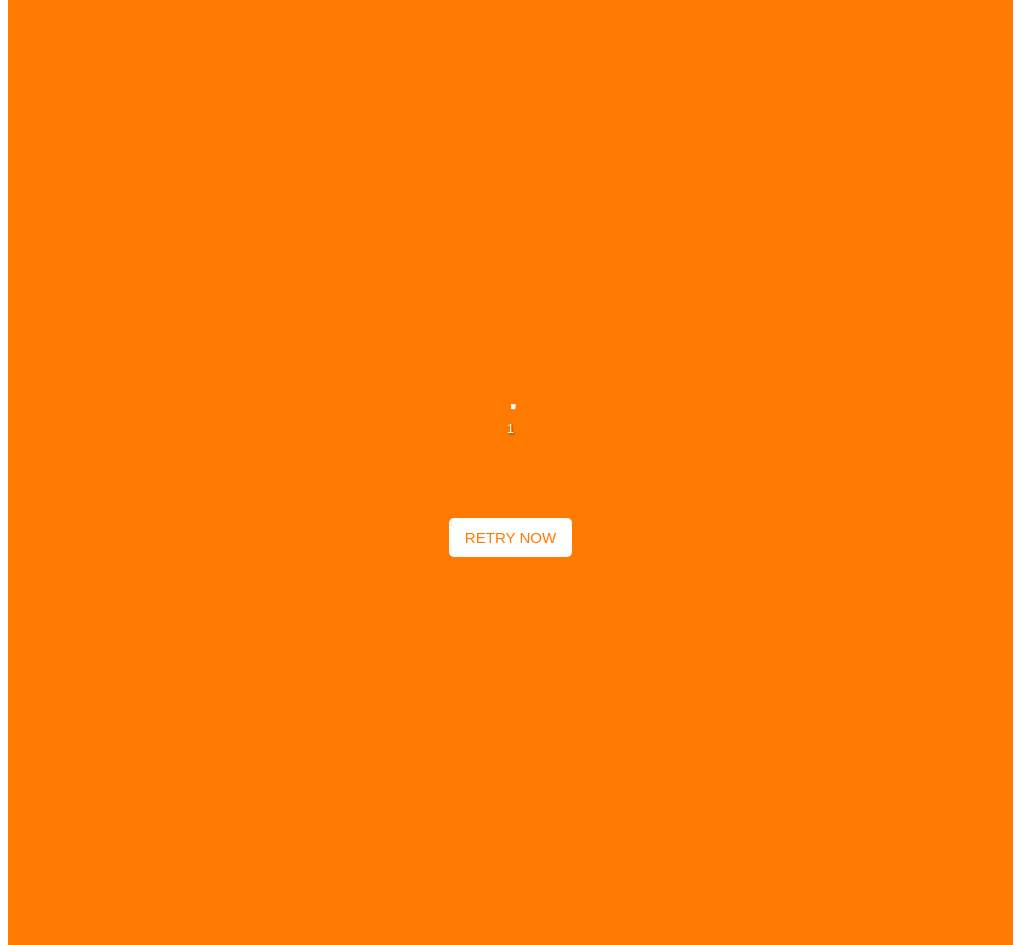 scroll, scrollTop: 0, scrollLeft: 0, axis: both 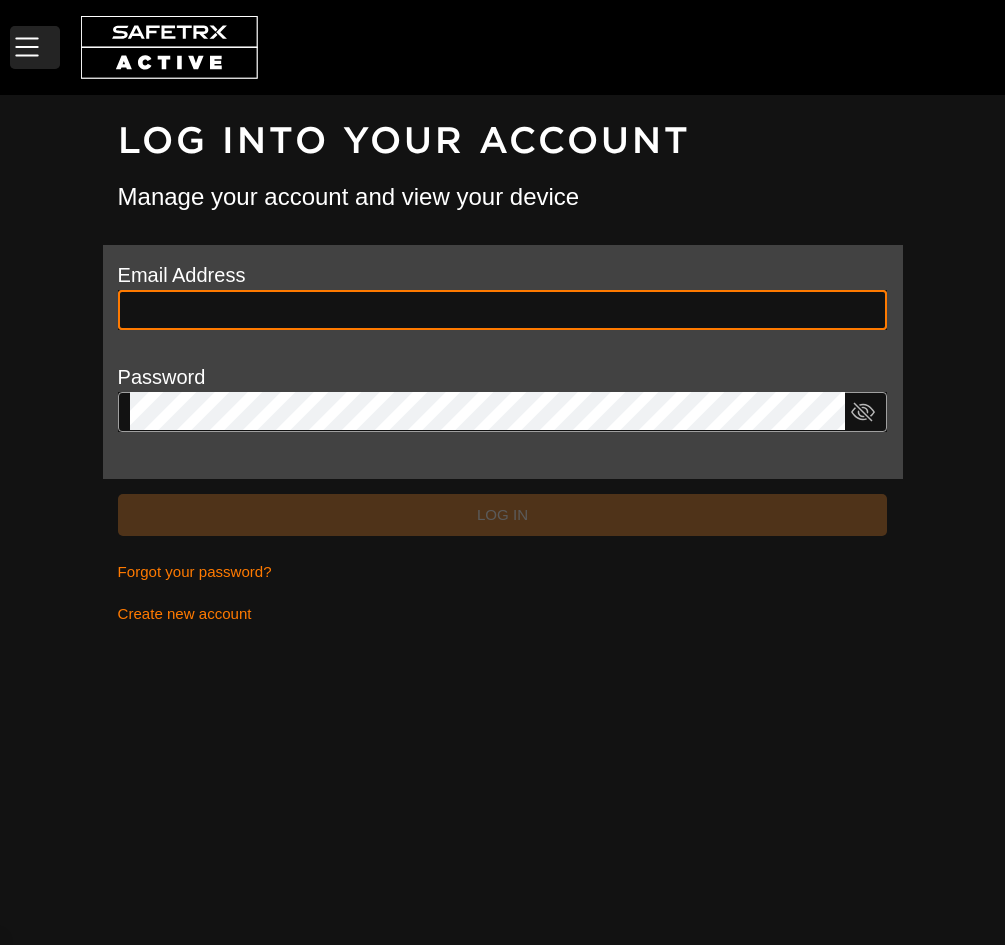 type on "**********" 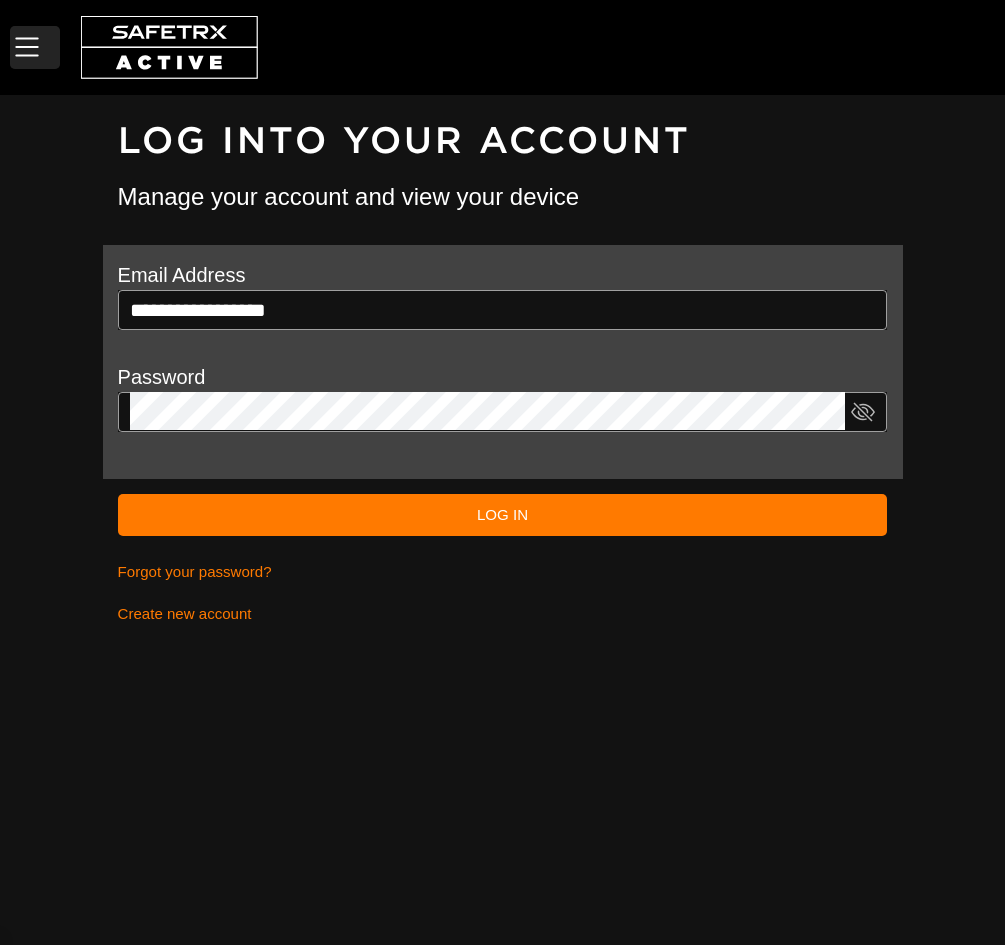 click 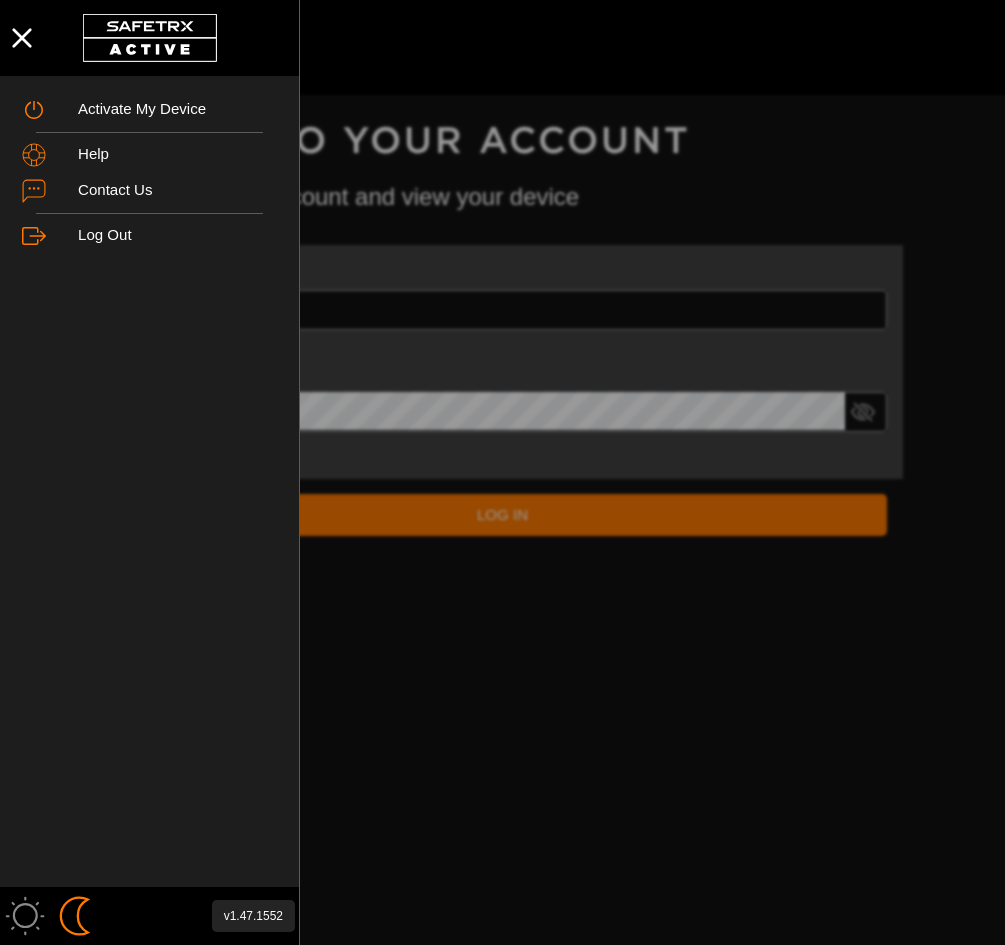 click on "v1.47.1552" at bounding box center [253, 916] 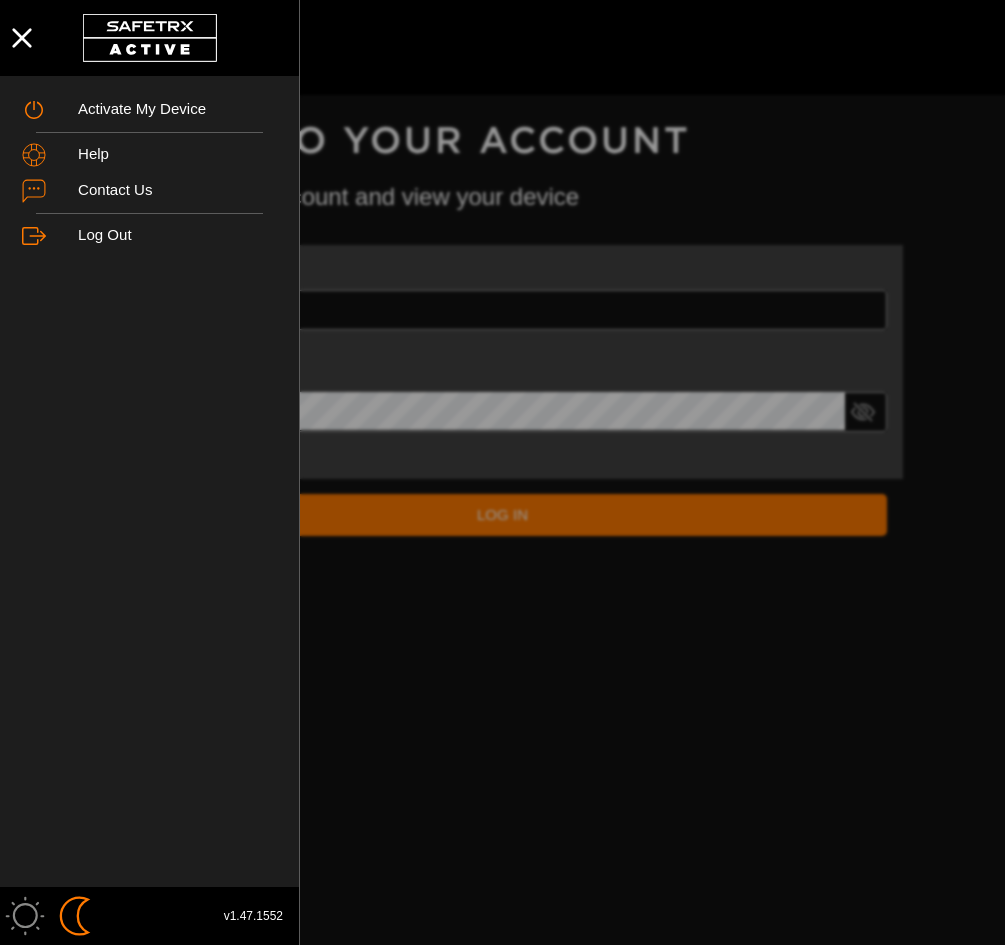 click on "Activate My Device Help Contact Us Log Out" at bounding box center (149, 481) 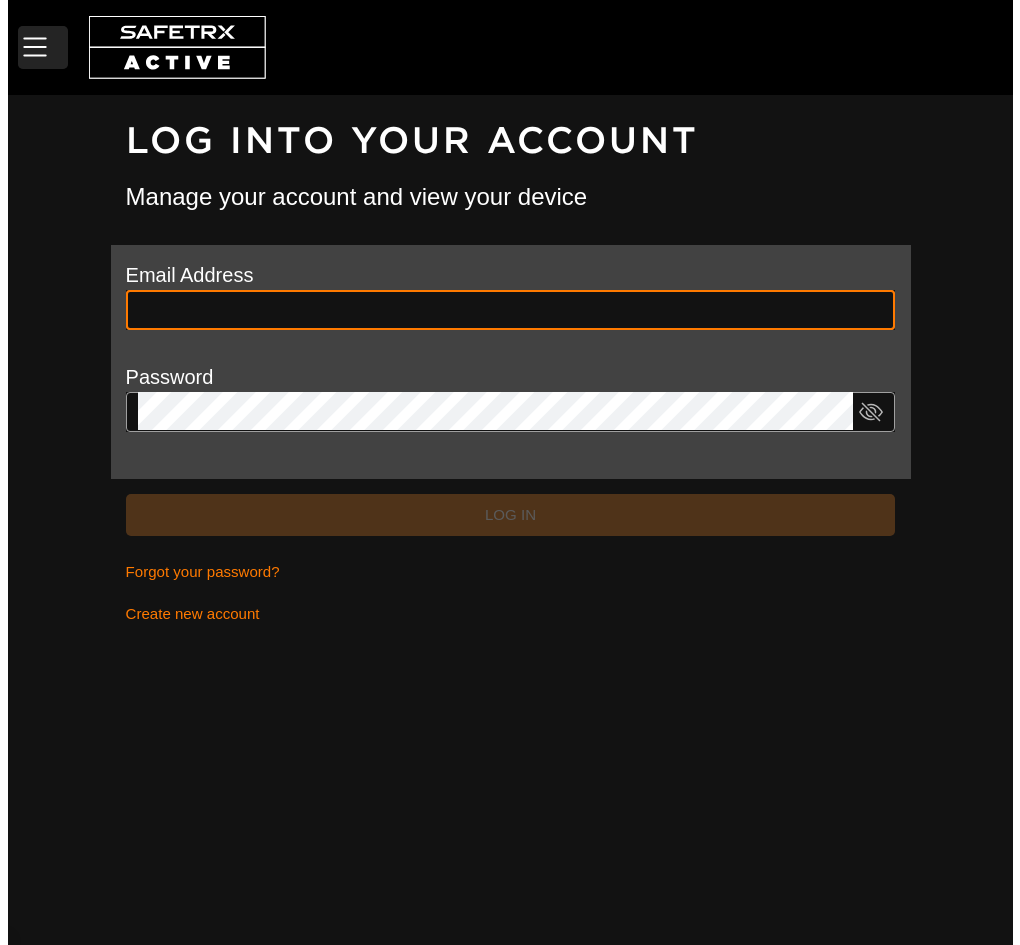scroll, scrollTop: 0, scrollLeft: 0, axis: both 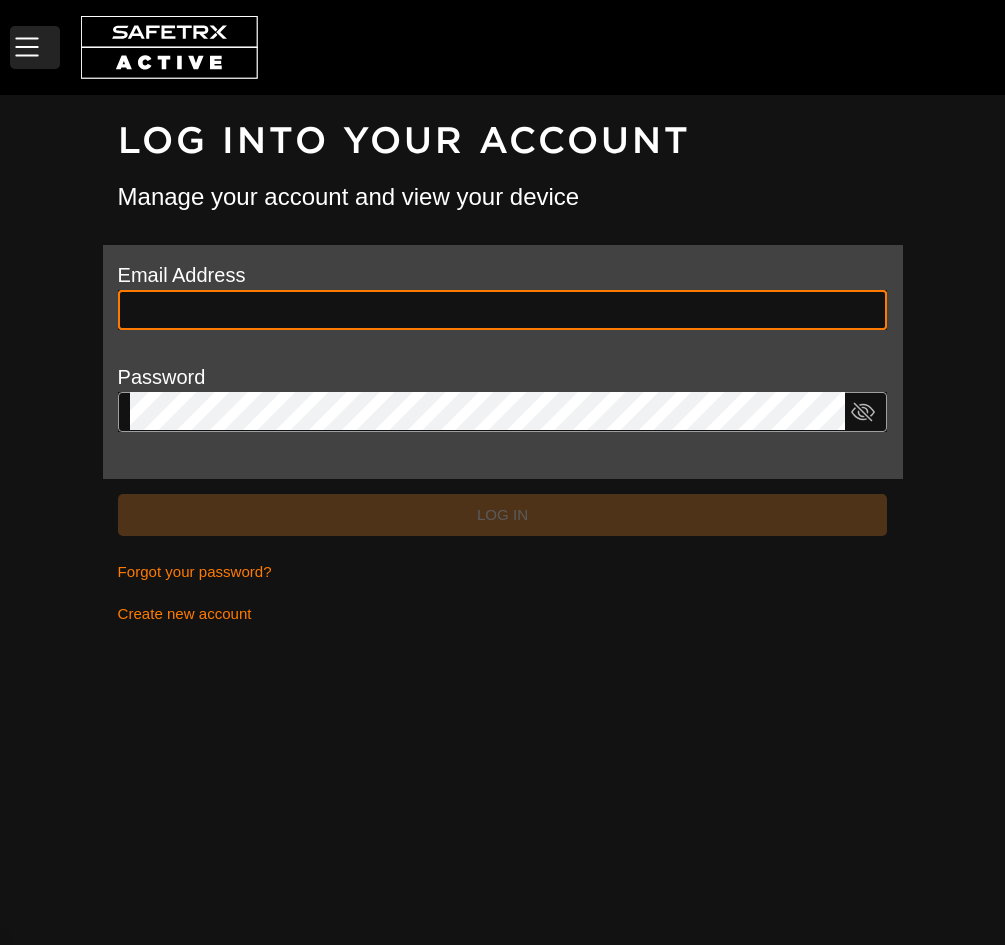 type on "**********" 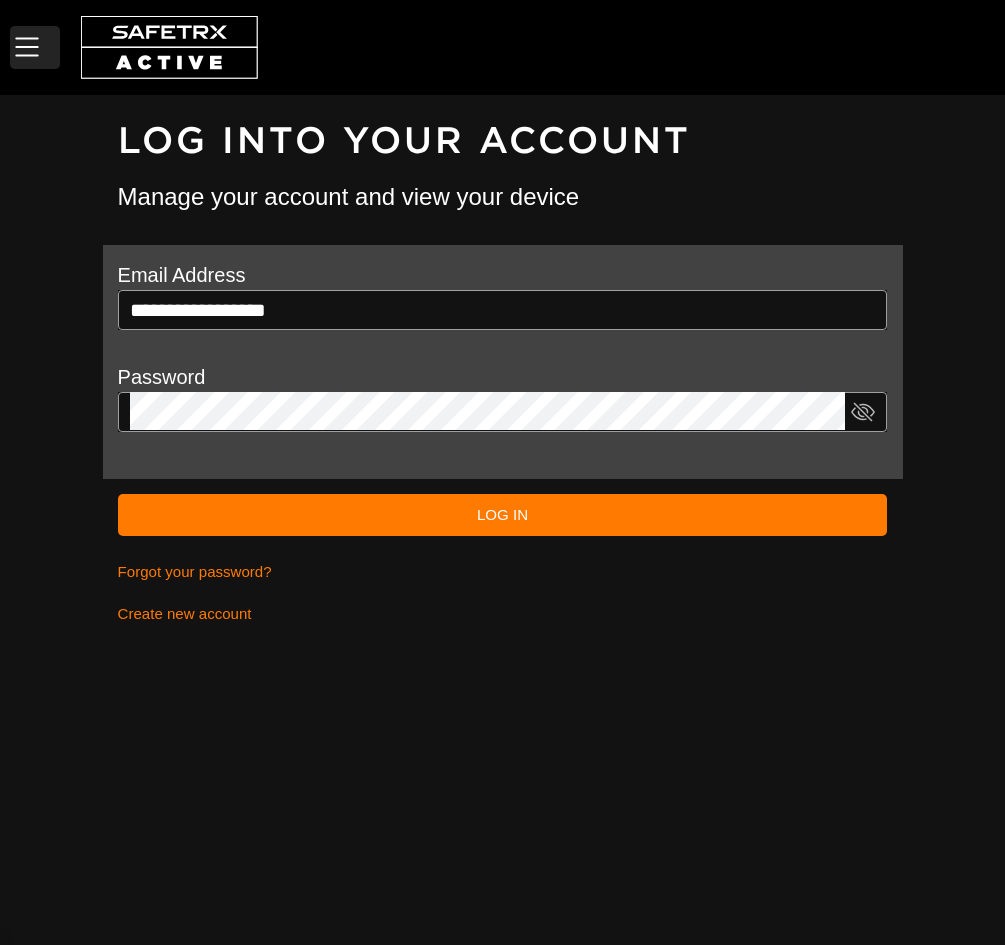 click 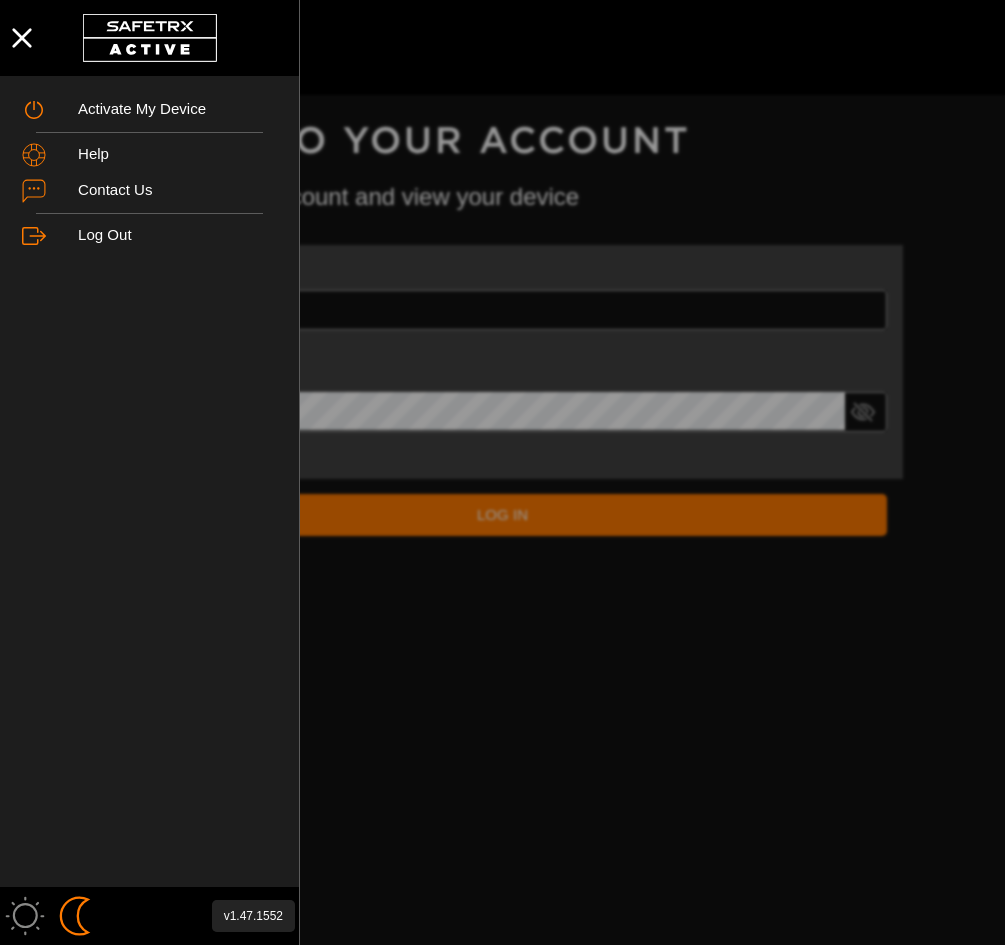 click on "v1.47.1552" at bounding box center [253, 916] 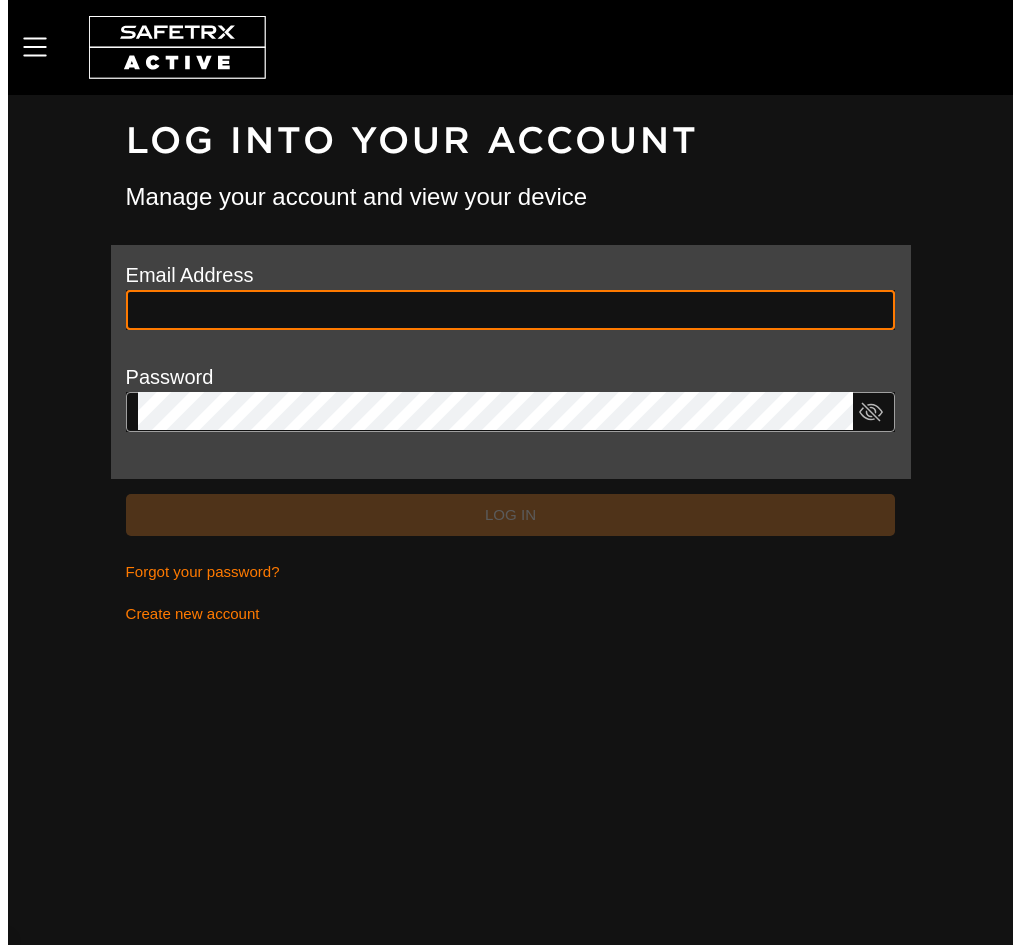 scroll, scrollTop: 0, scrollLeft: 0, axis: both 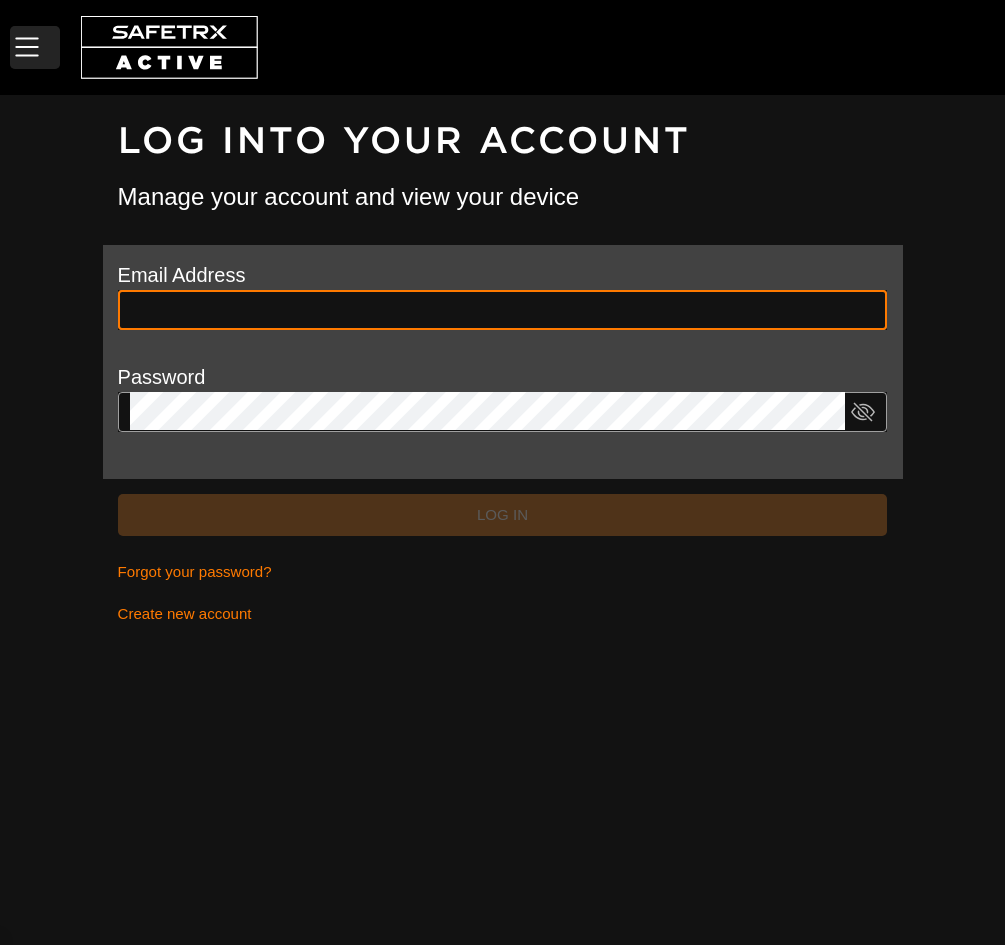 type on "**********" 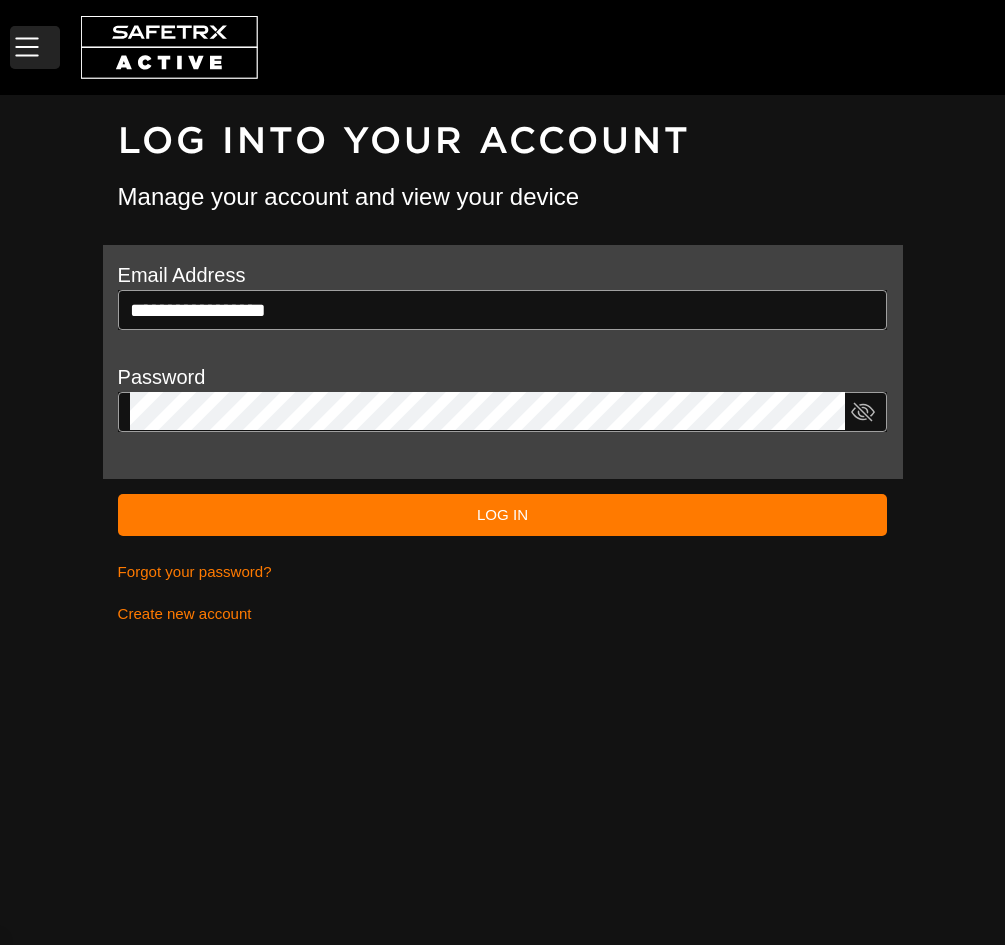 click 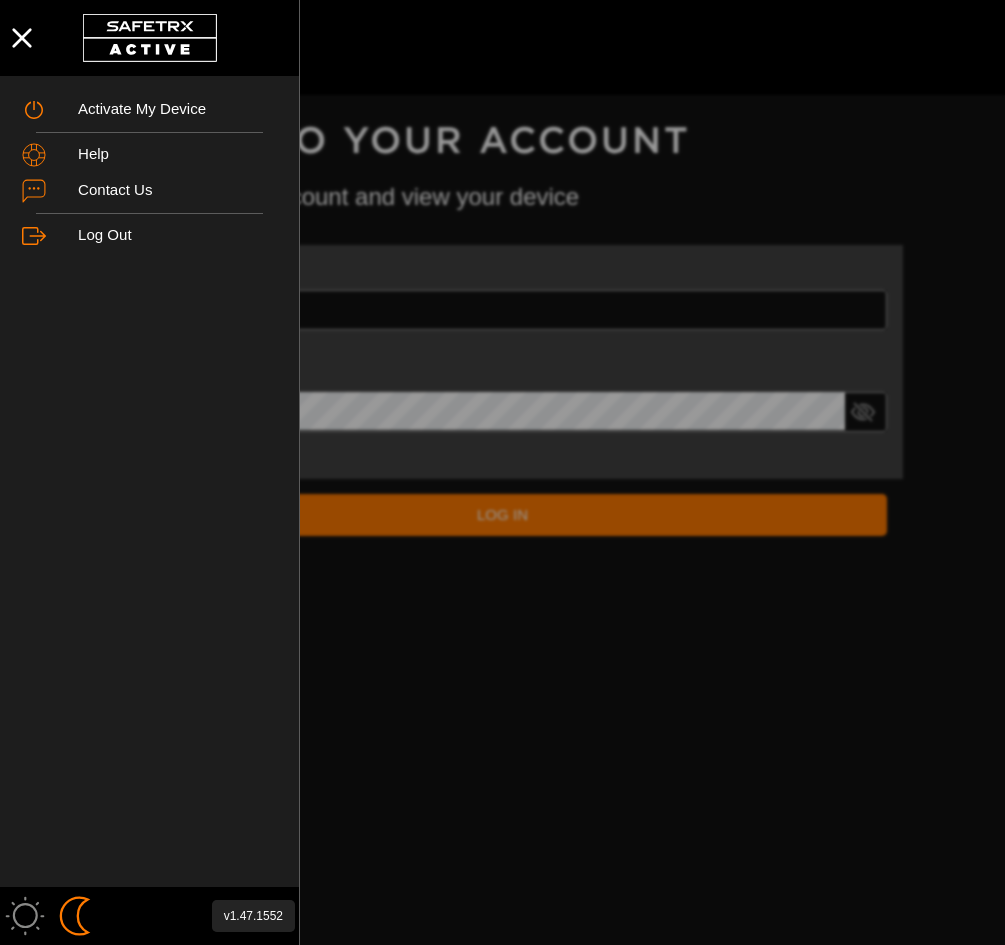 click on "v1.47.1552" at bounding box center (253, 916) 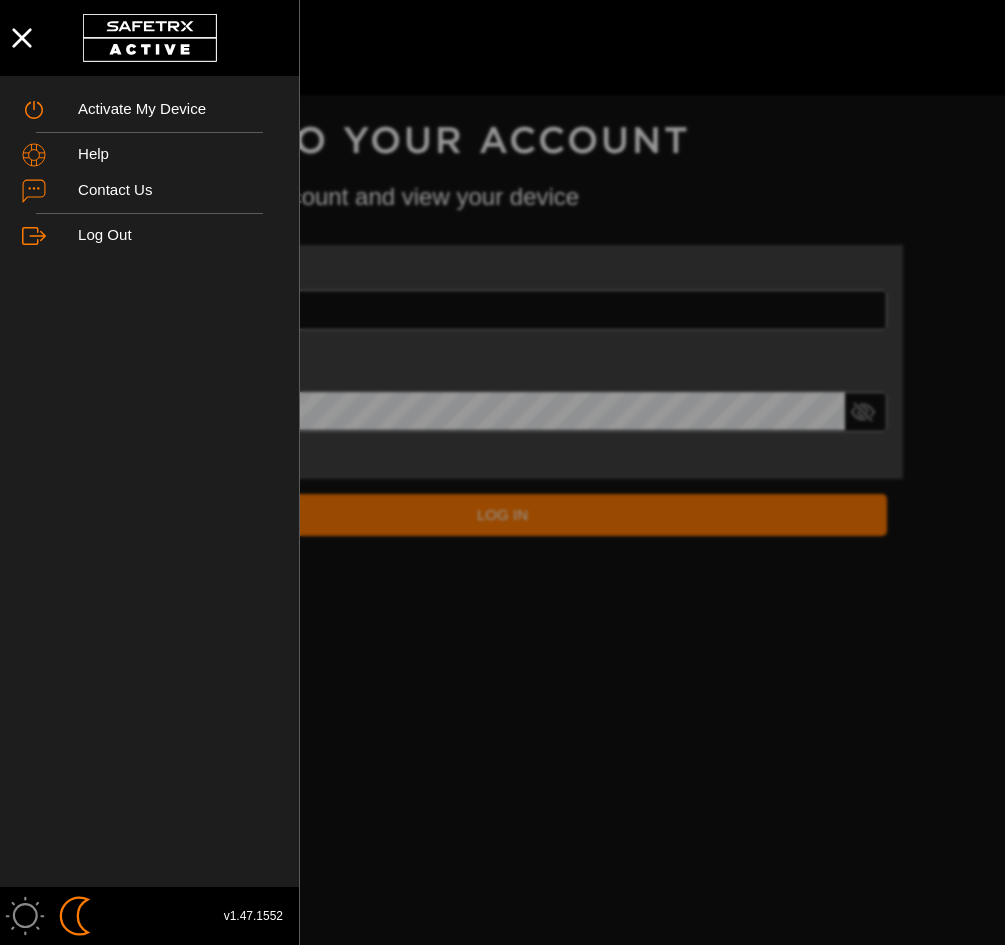 click on "Activate My Device Help Contact Us Log Out" at bounding box center [149, 481] 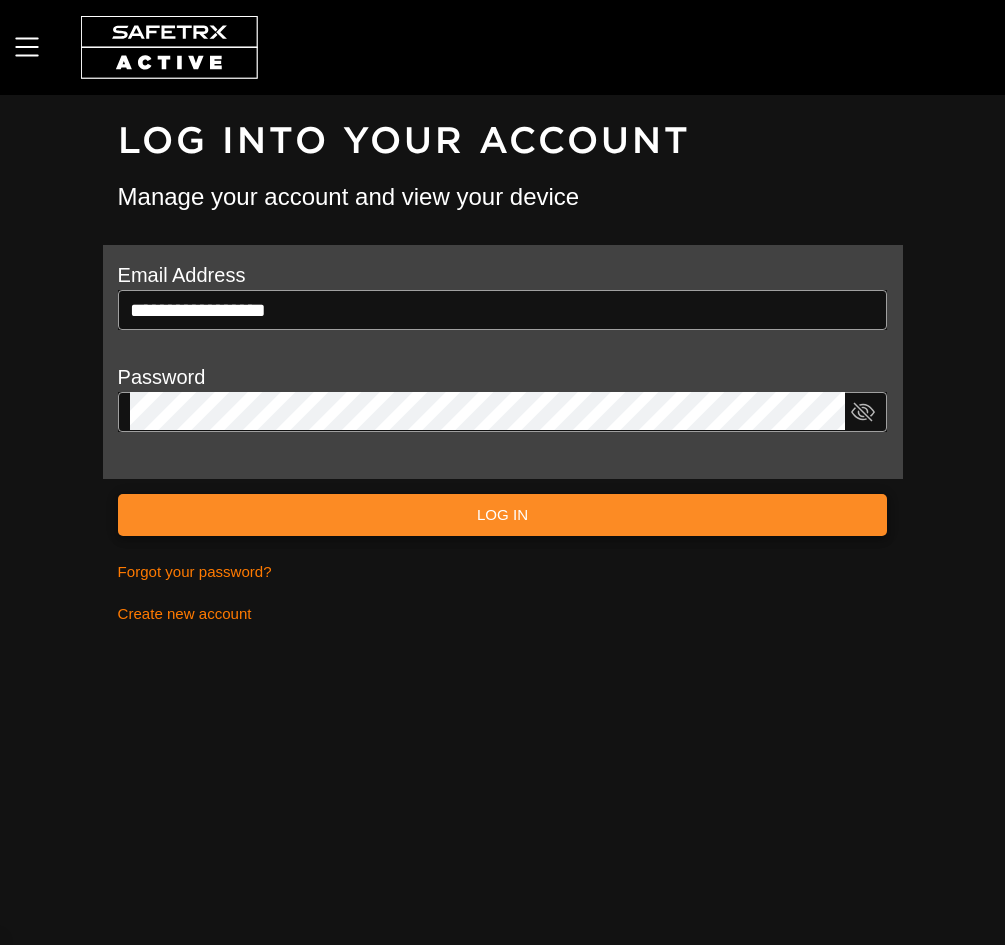 click on "Log In" at bounding box center [503, 515] 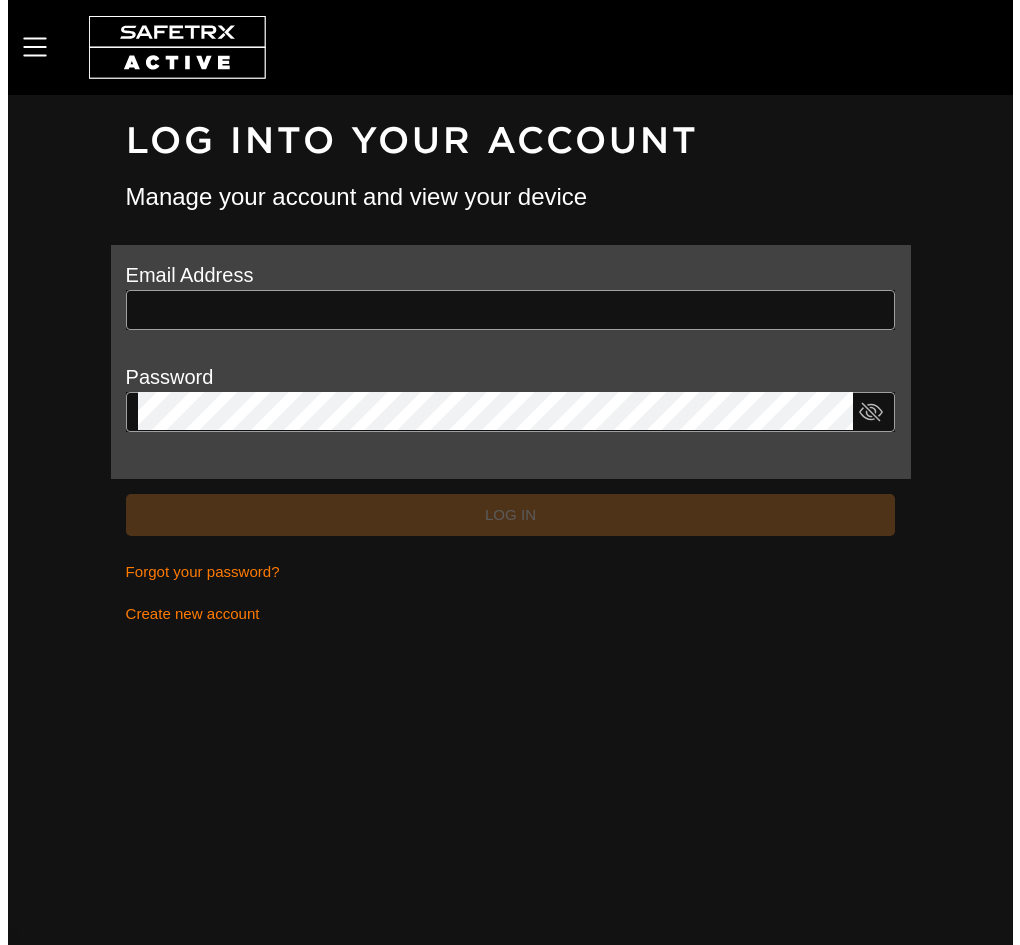 scroll, scrollTop: 0, scrollLeft: 0, axis: both 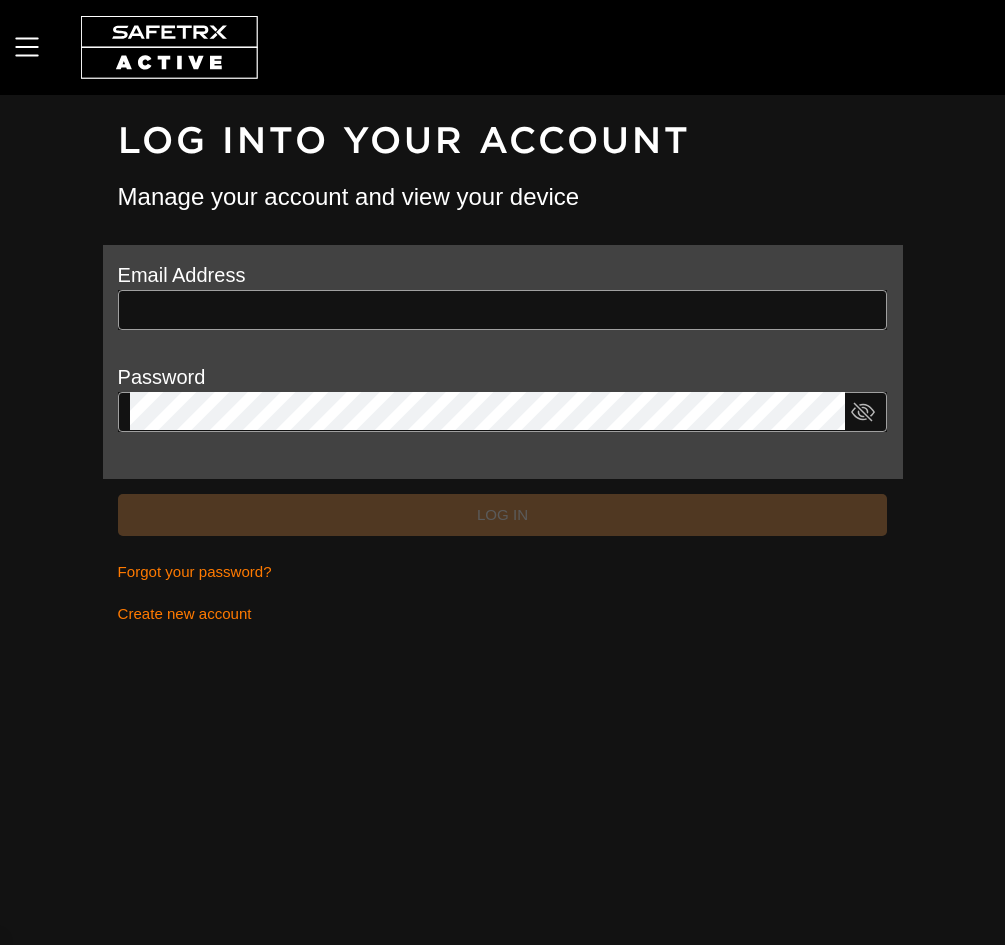 type on "**********" 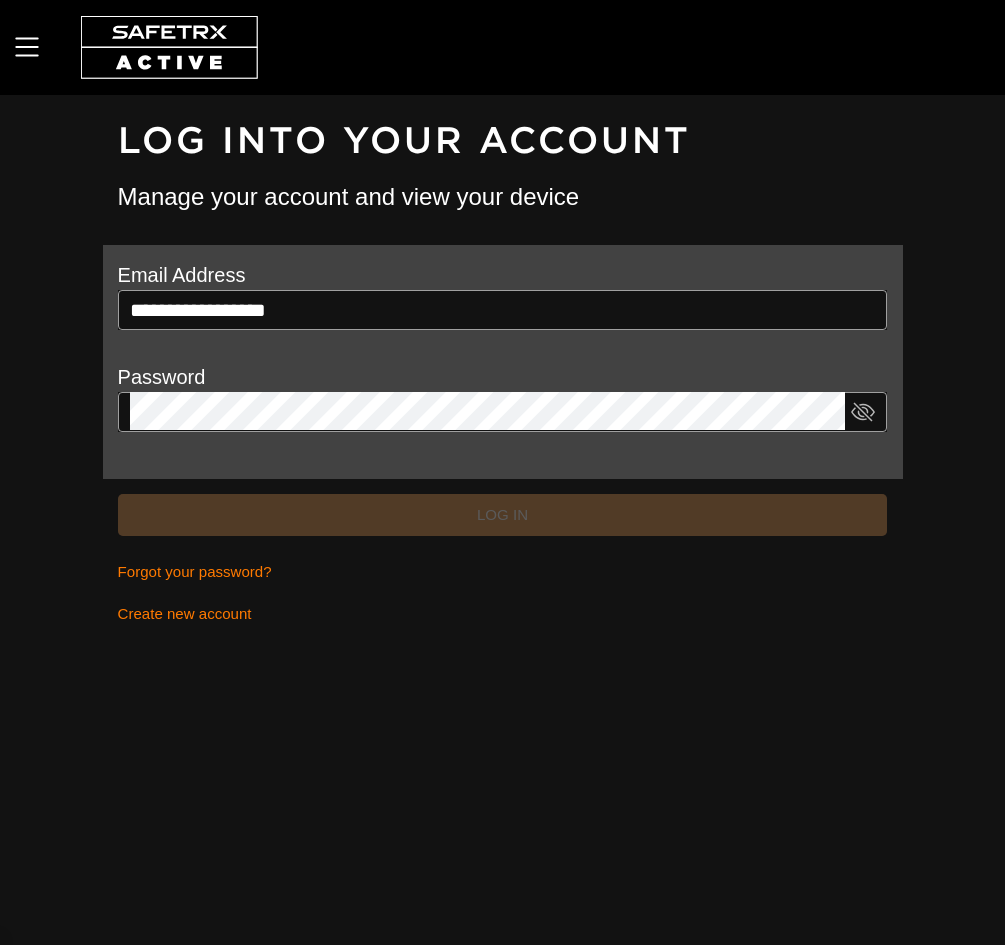 drag, startPoint x: 457, startPoint y: 532, endPoint x: 458, endPoint y: 545, distance: 13.038404 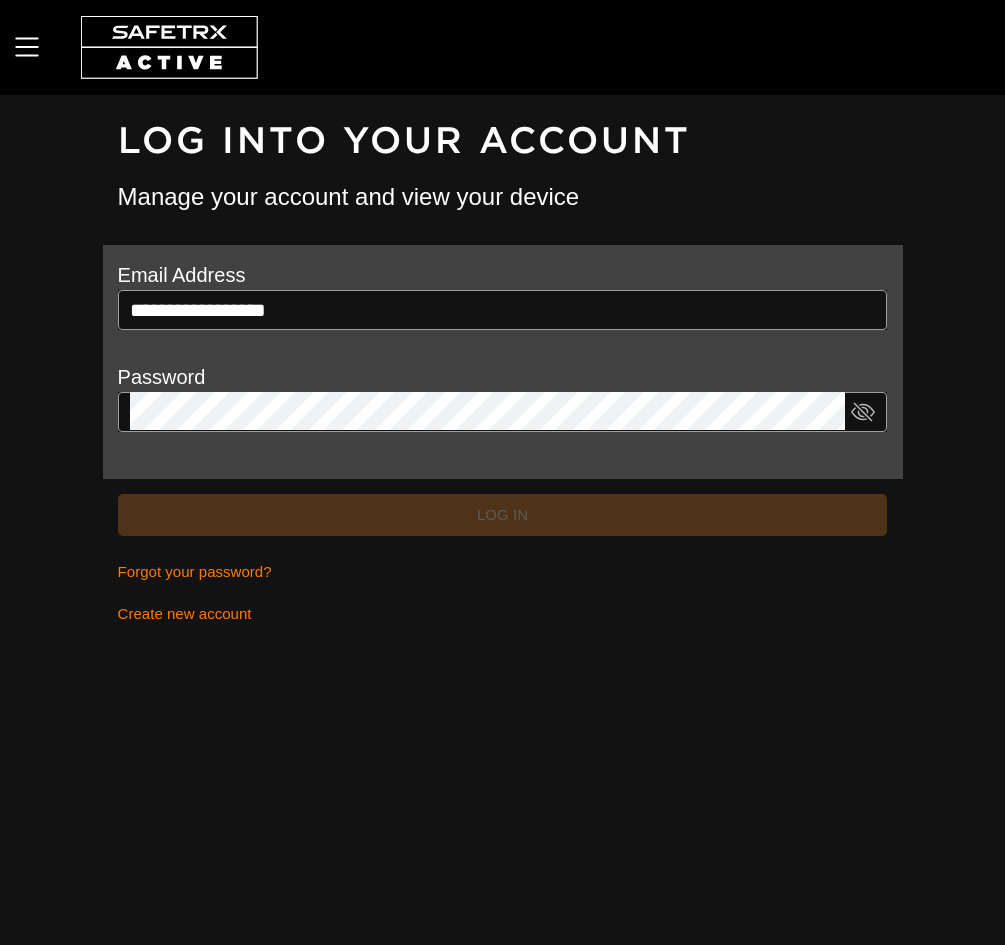 click on "Log In" at bounding box center [503, 515] 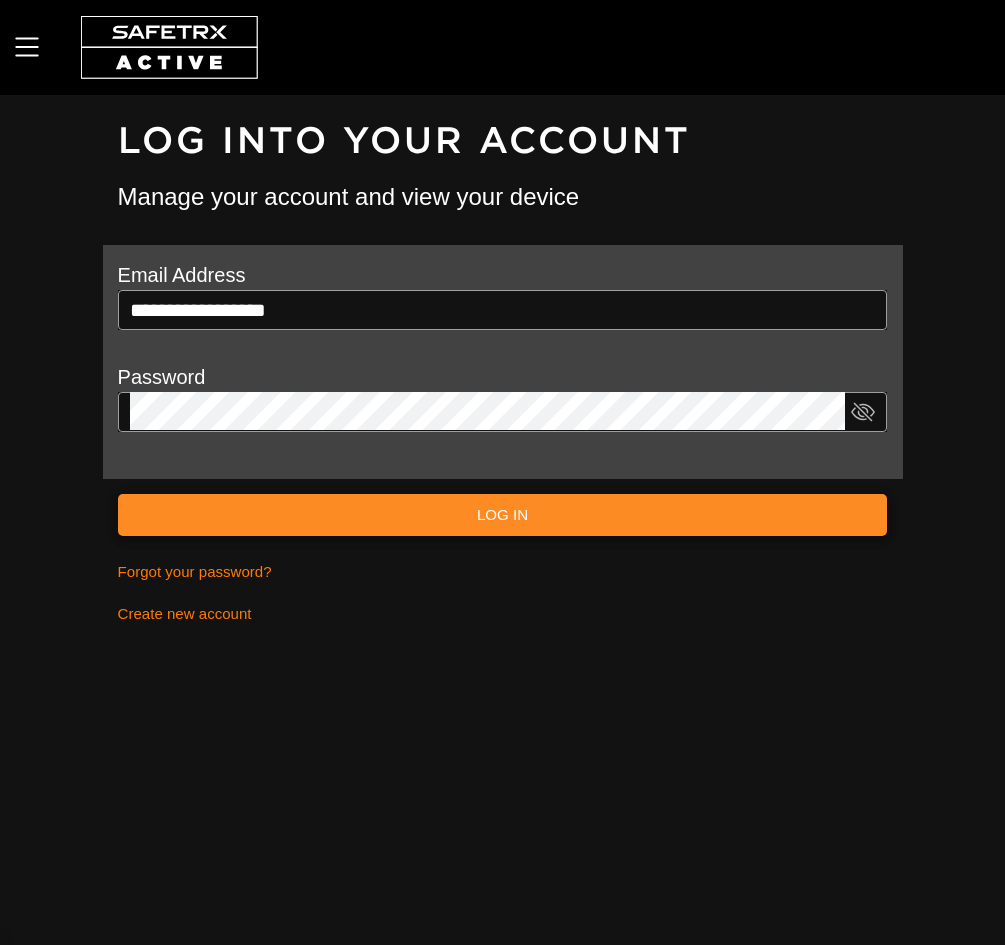 click on "Log In" at bounding box center (503, 515) 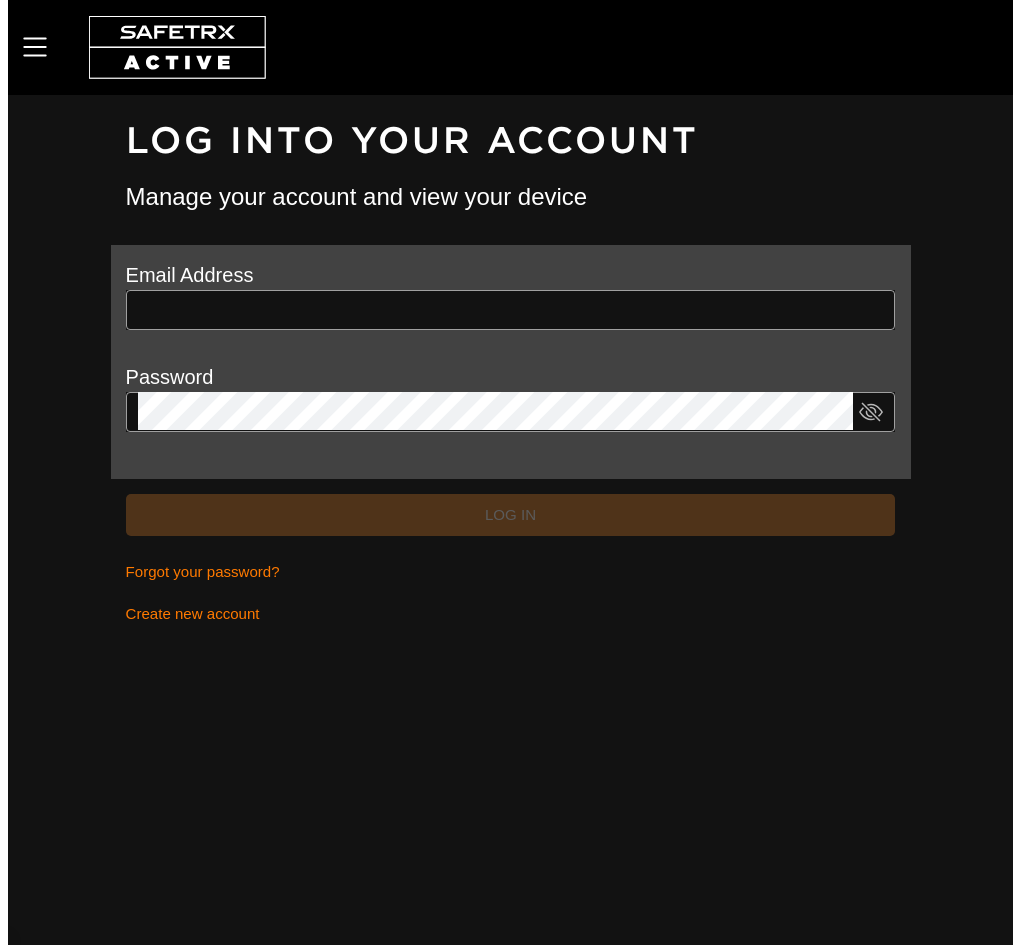 scroll, scrollTop: 0, scrollLeft: 0, axis: both 